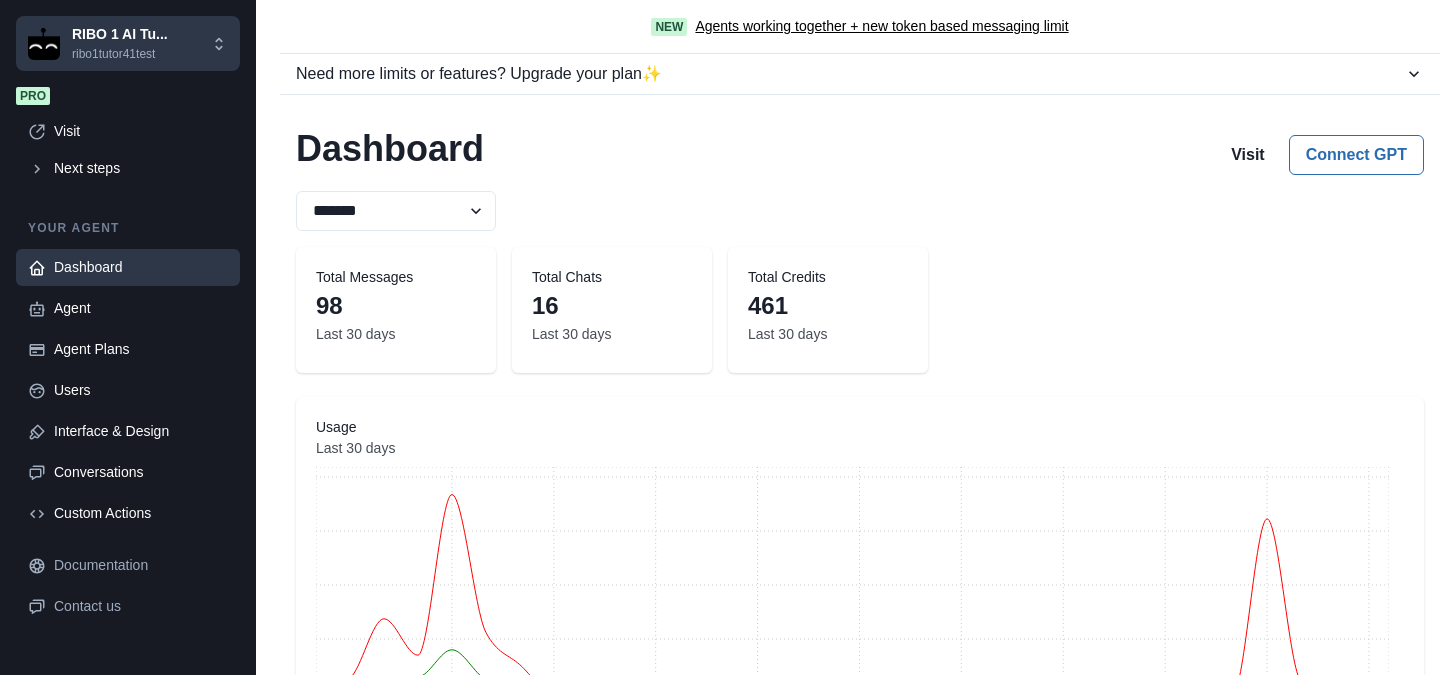 scroll, scrollTop: 0, scrollLeft: 0, axis: both 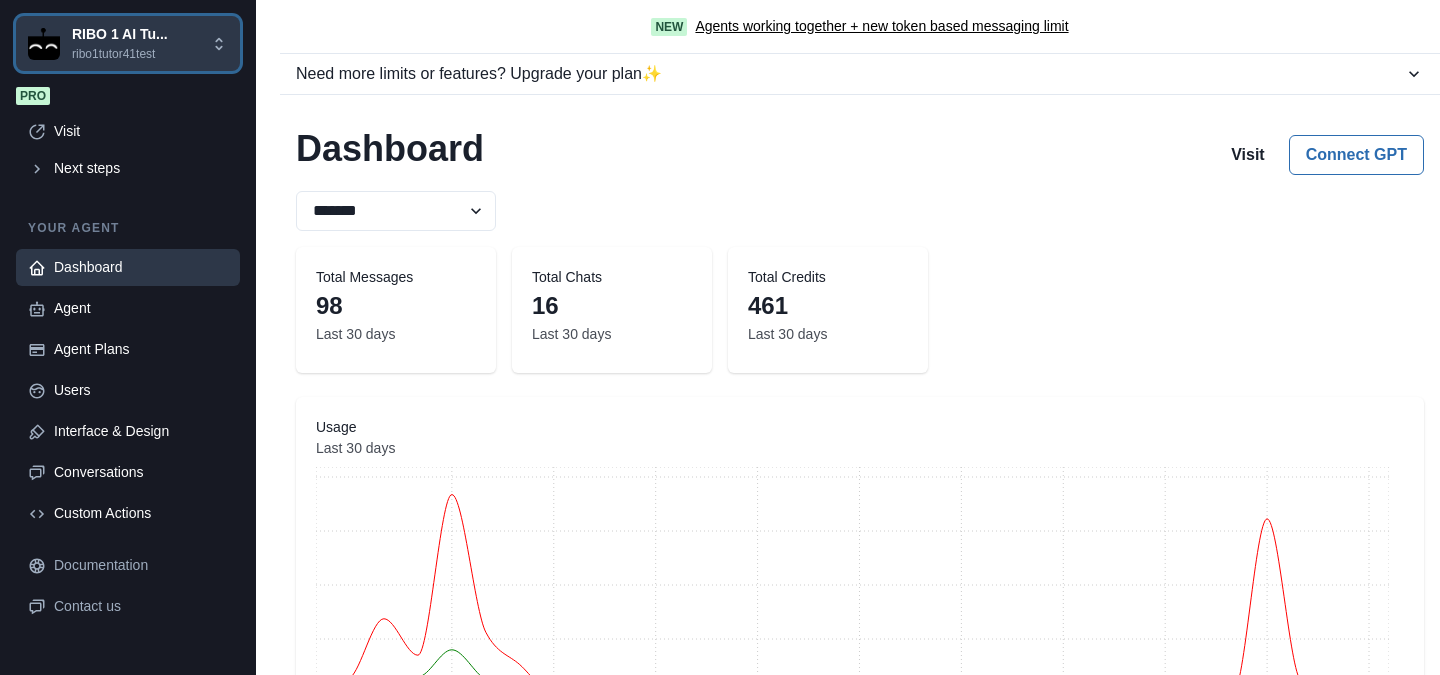 click on "RIBO 1 AI Tu... ribo1tutor41test" at bounding box center [119, 43] 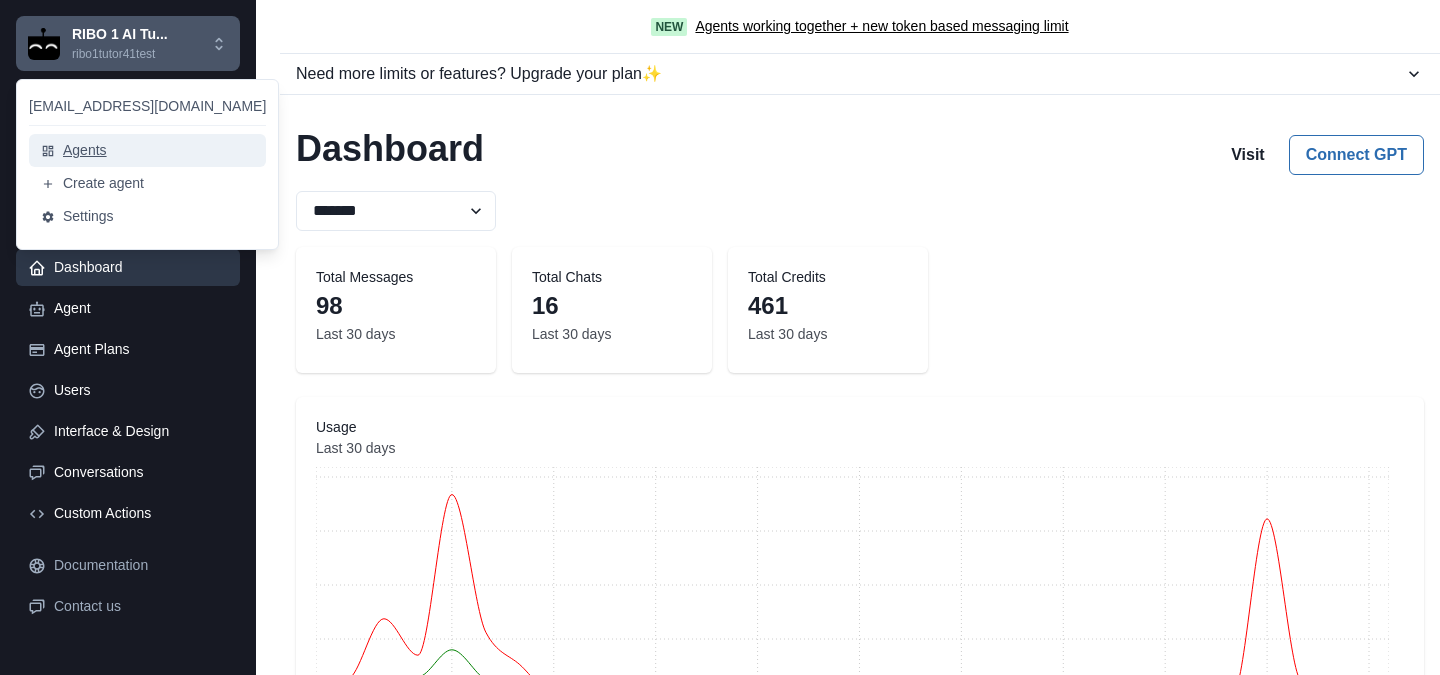 click on "Agents" at bounding box center (147, 150) 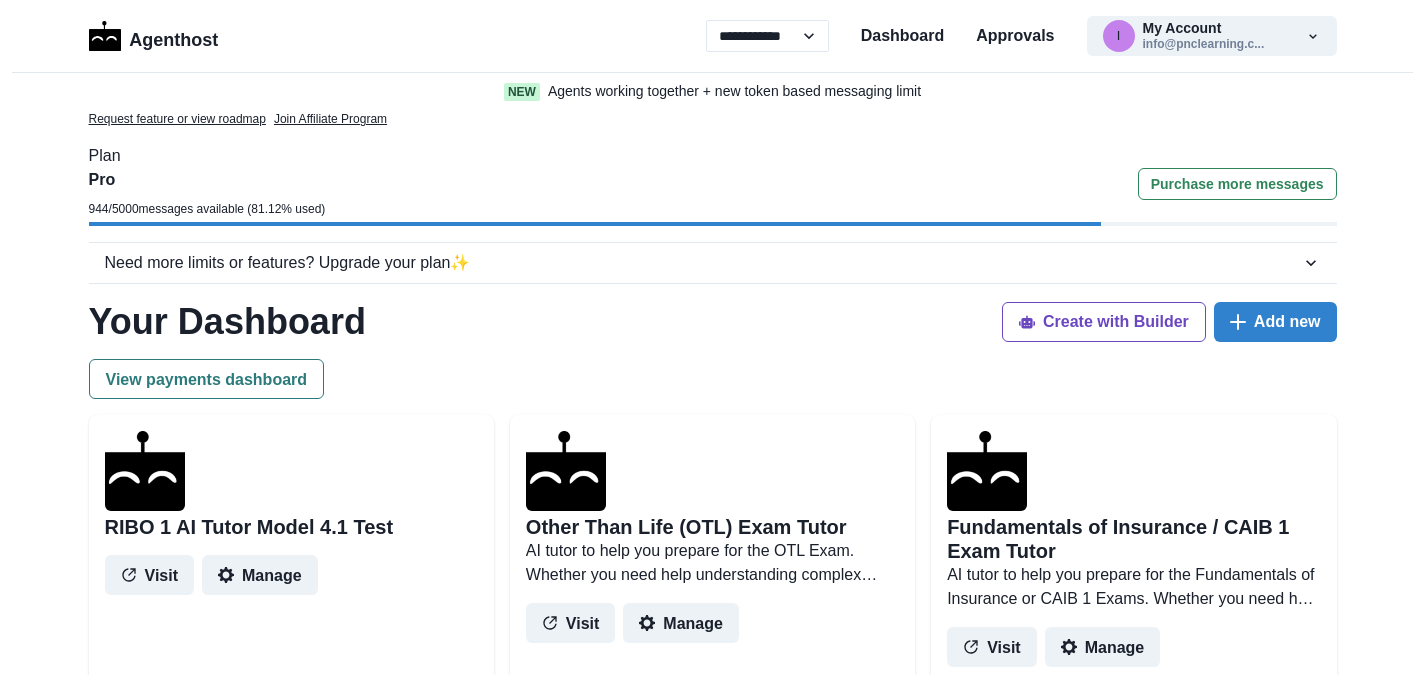 scroll, scrollTop: 0, scrollLeft: 0, axis: both 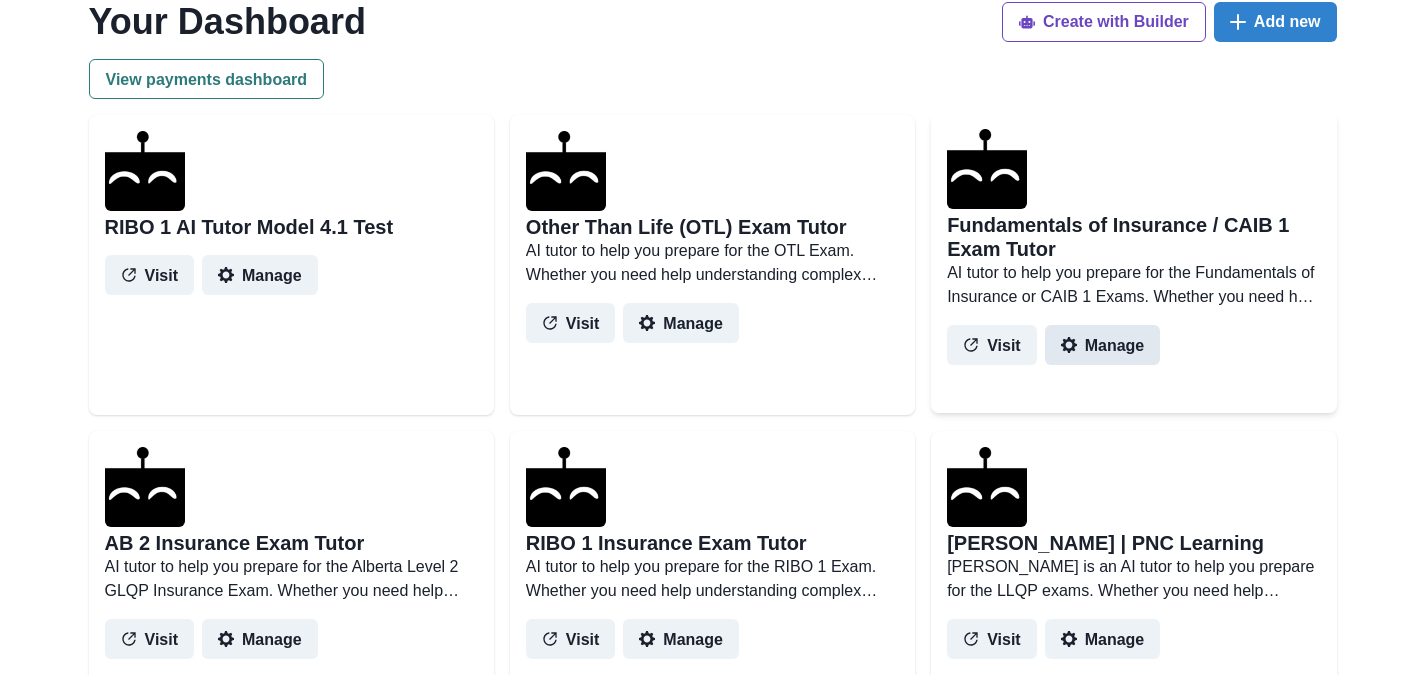 click 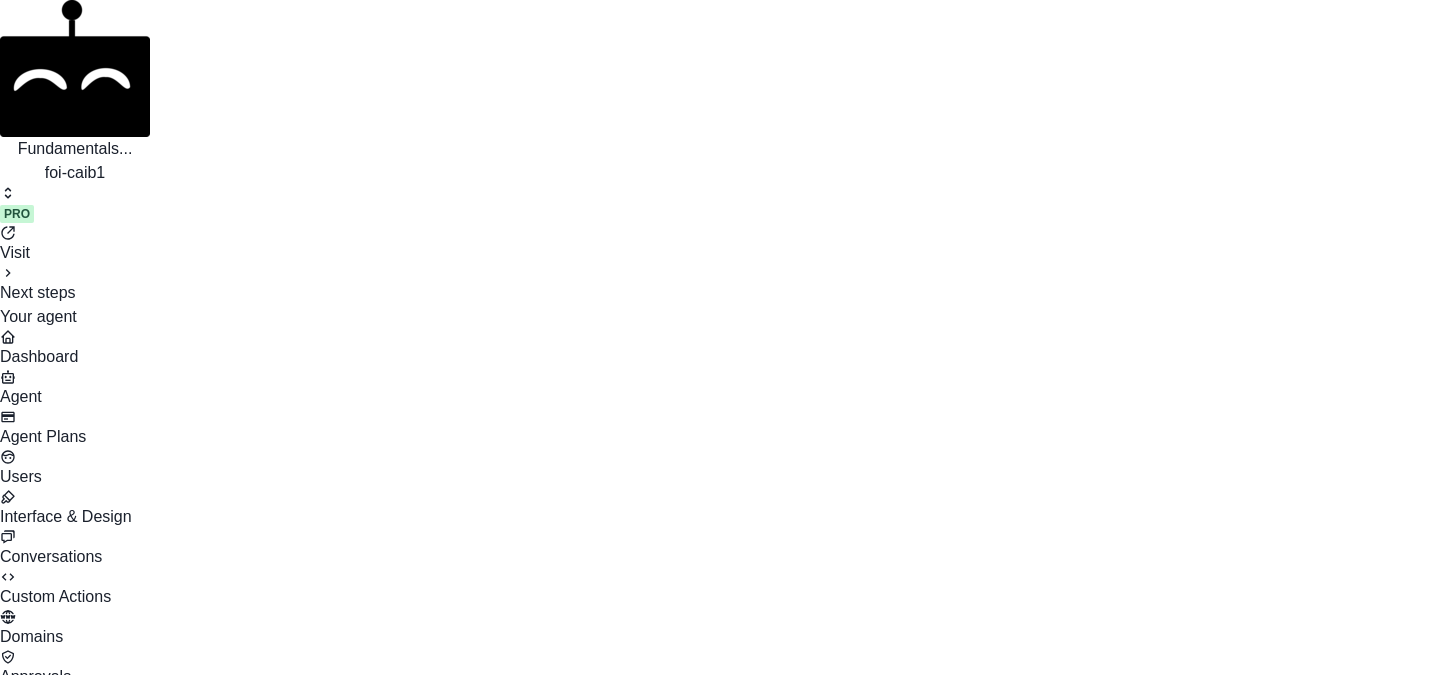scroll, scrollTop: 0, scrollLeft: 0, axis: both 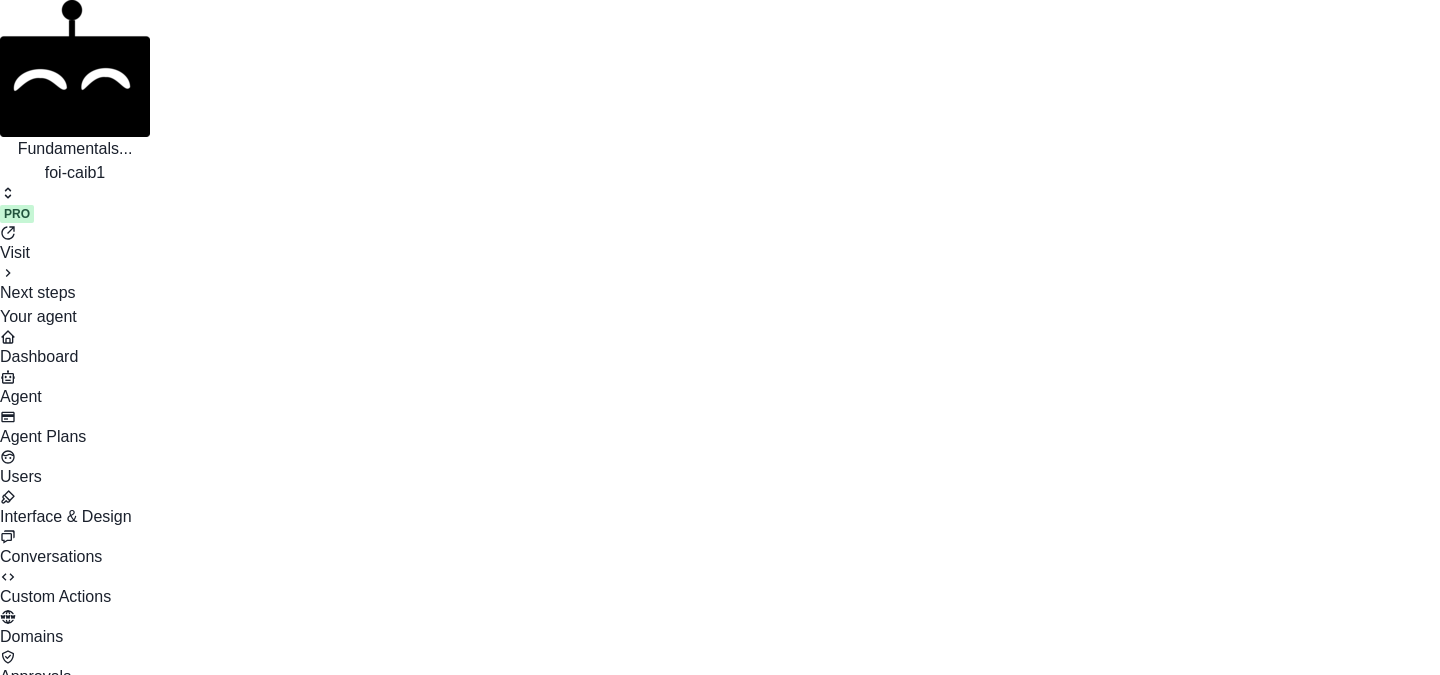 click on "Users" at bounding box center [720, 469] 